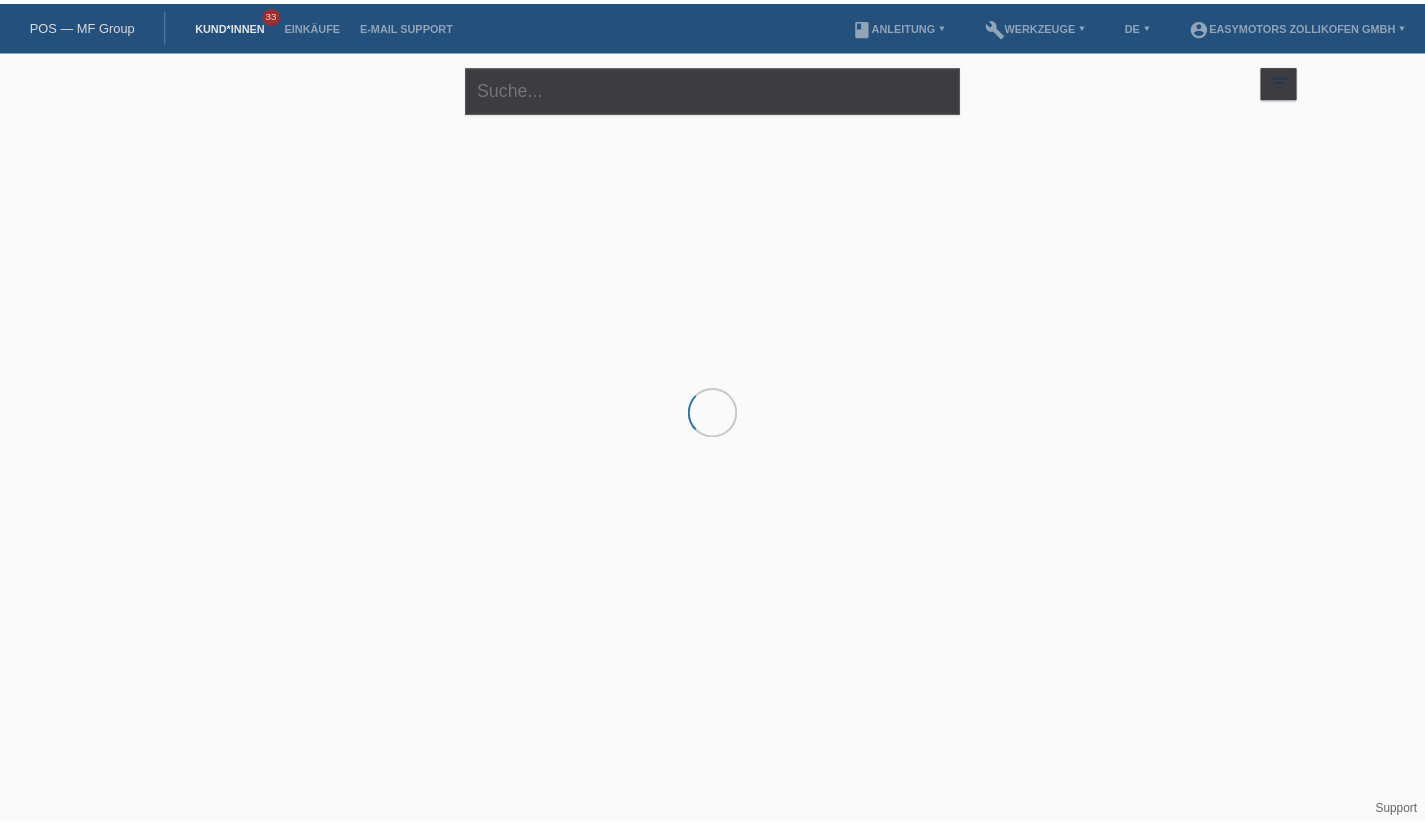 scroll, scrollTop: 0, scrollLeft: 0, axis: both 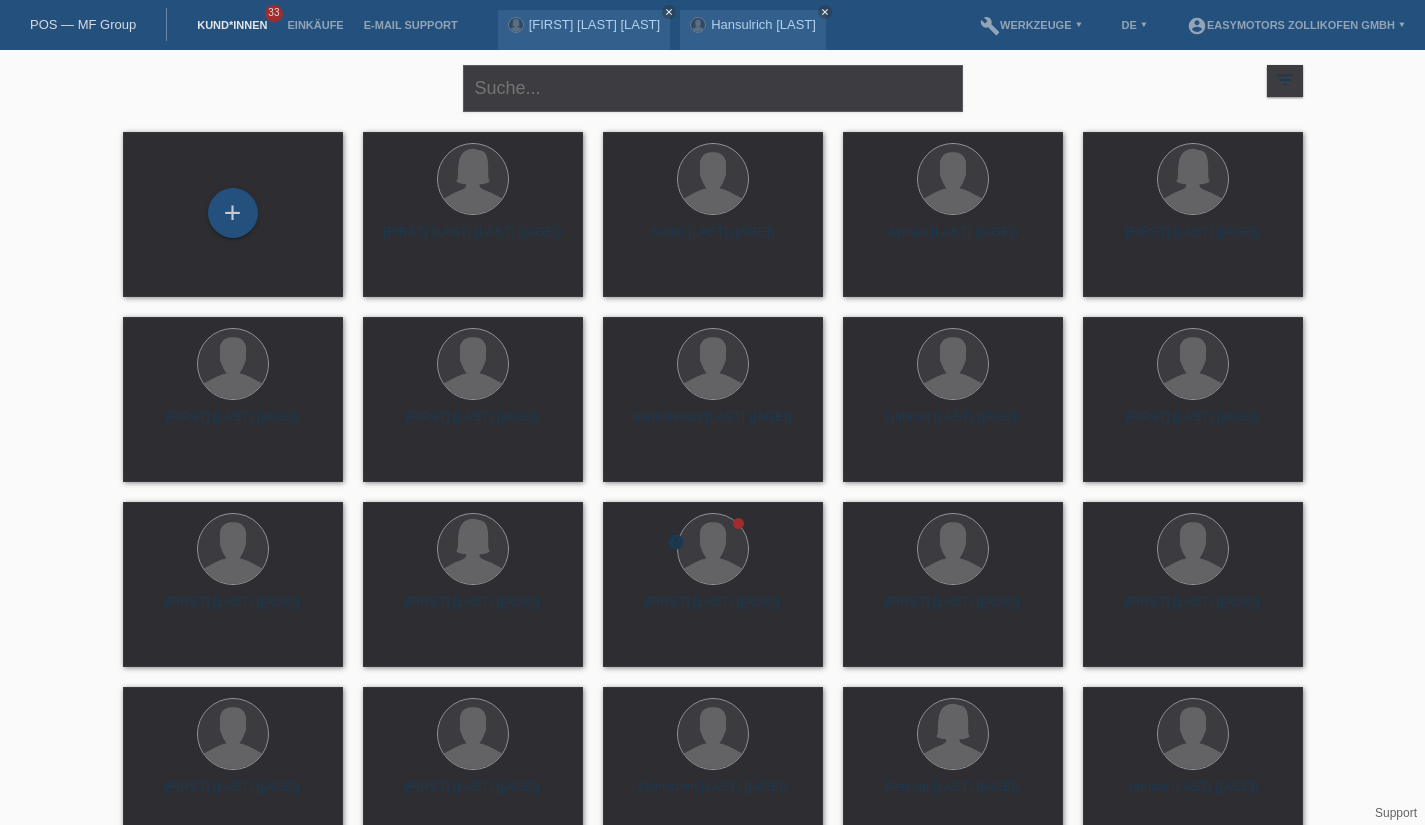 click on "+" at bounding box center [233, 213] 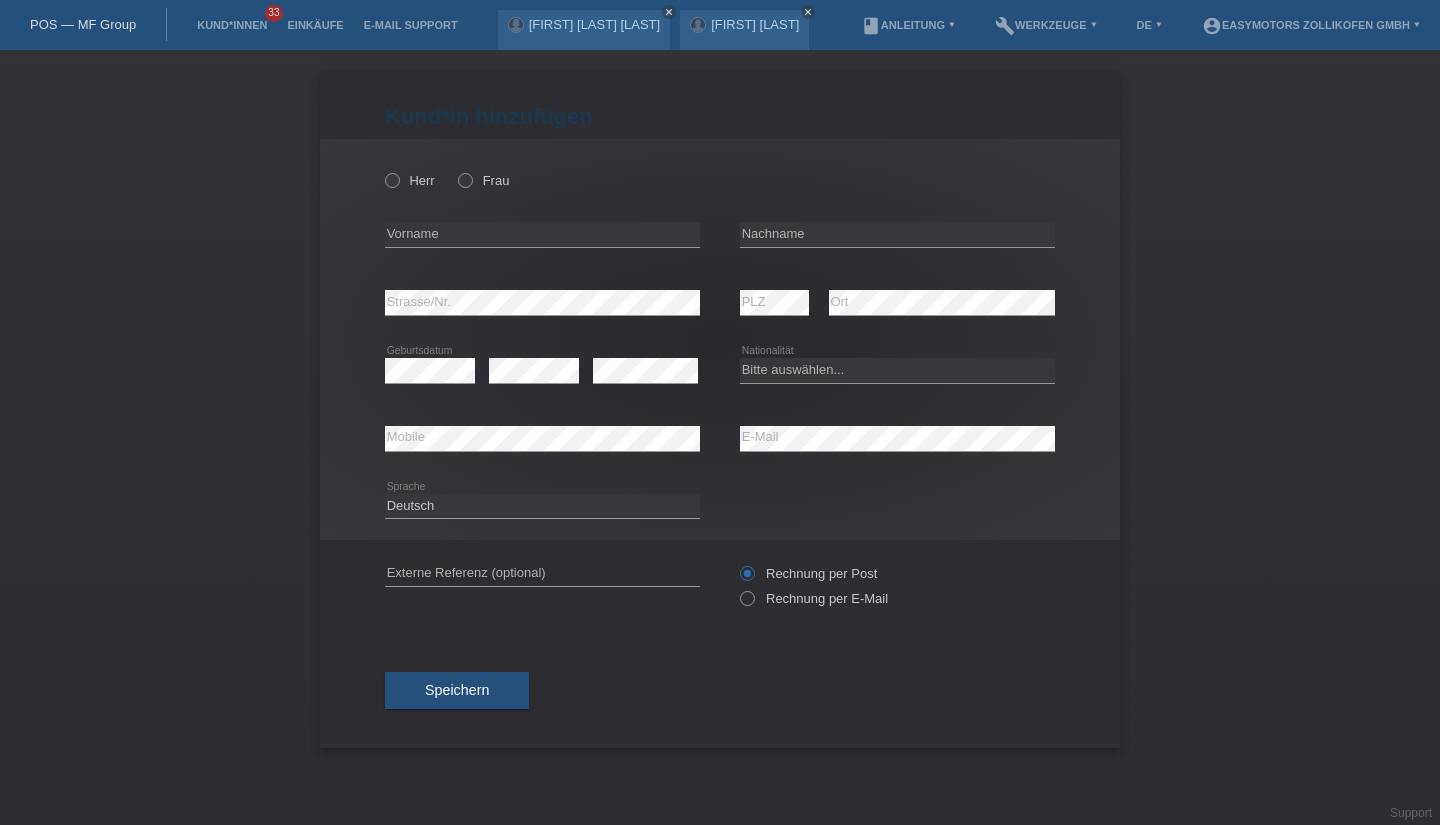 scroll, scrollTop: 0, scrollLeft: 0, axis: both 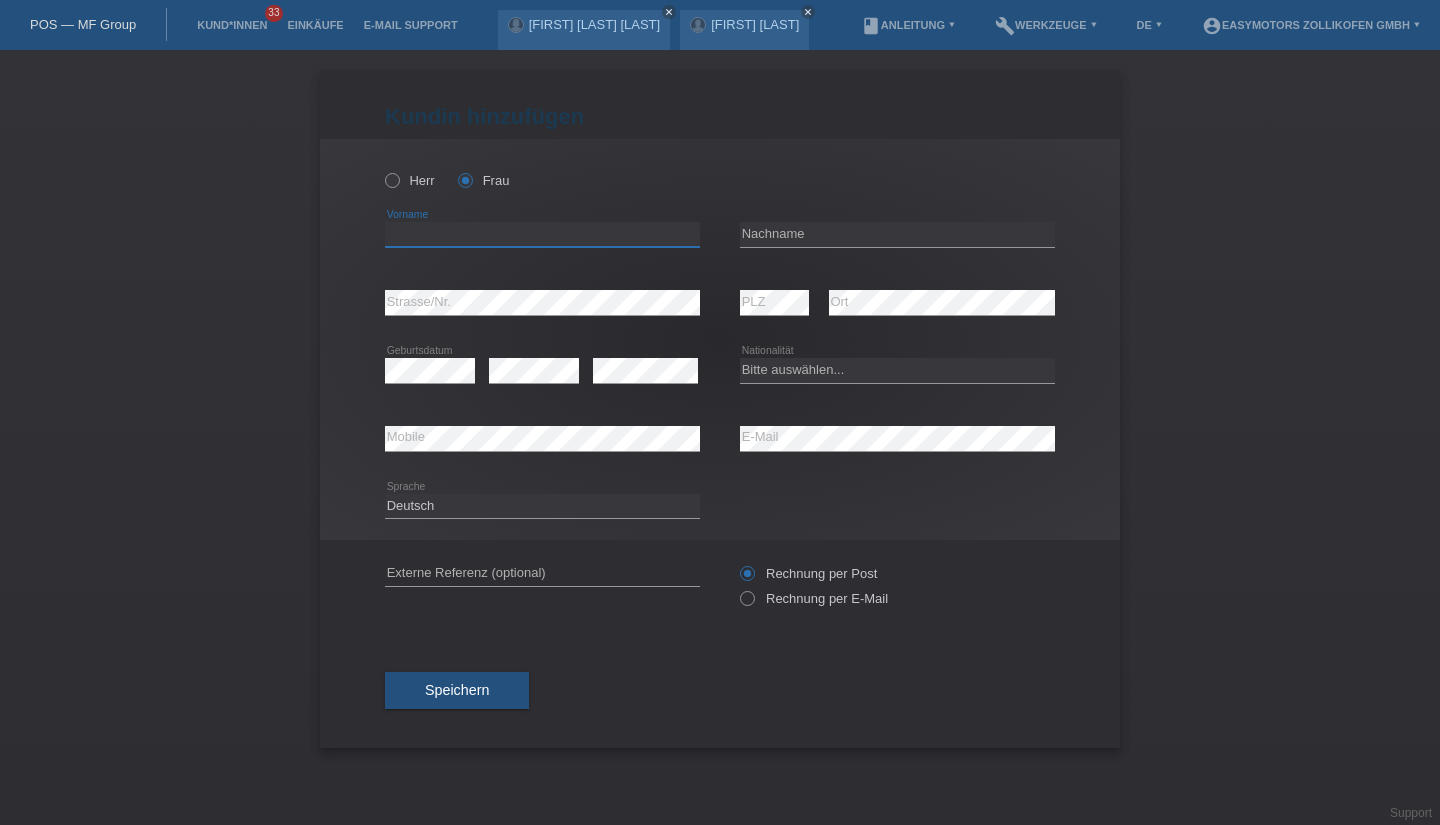 click at bounding box center [542, 234] 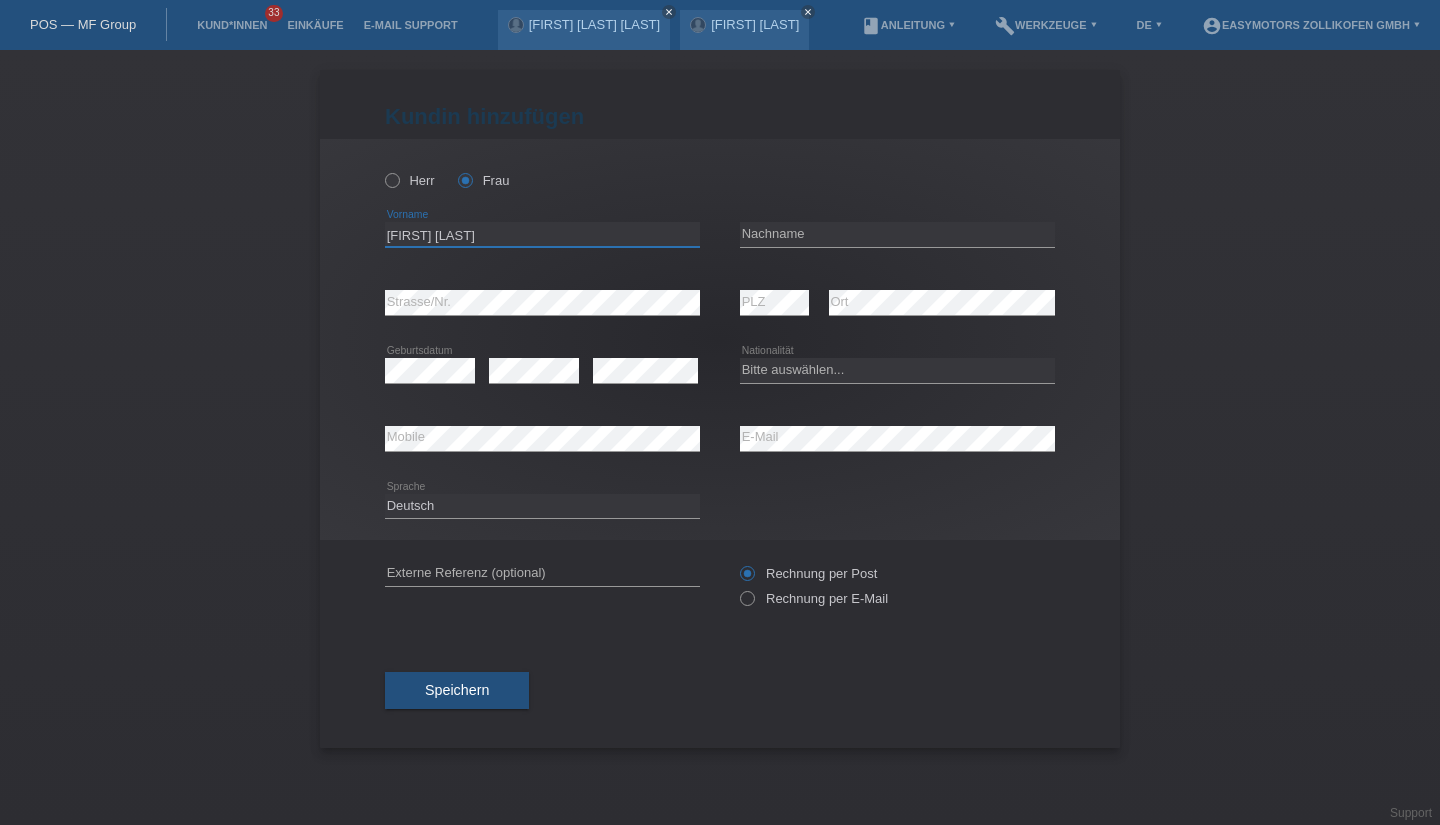 type on "[FIRST] [LAST]" 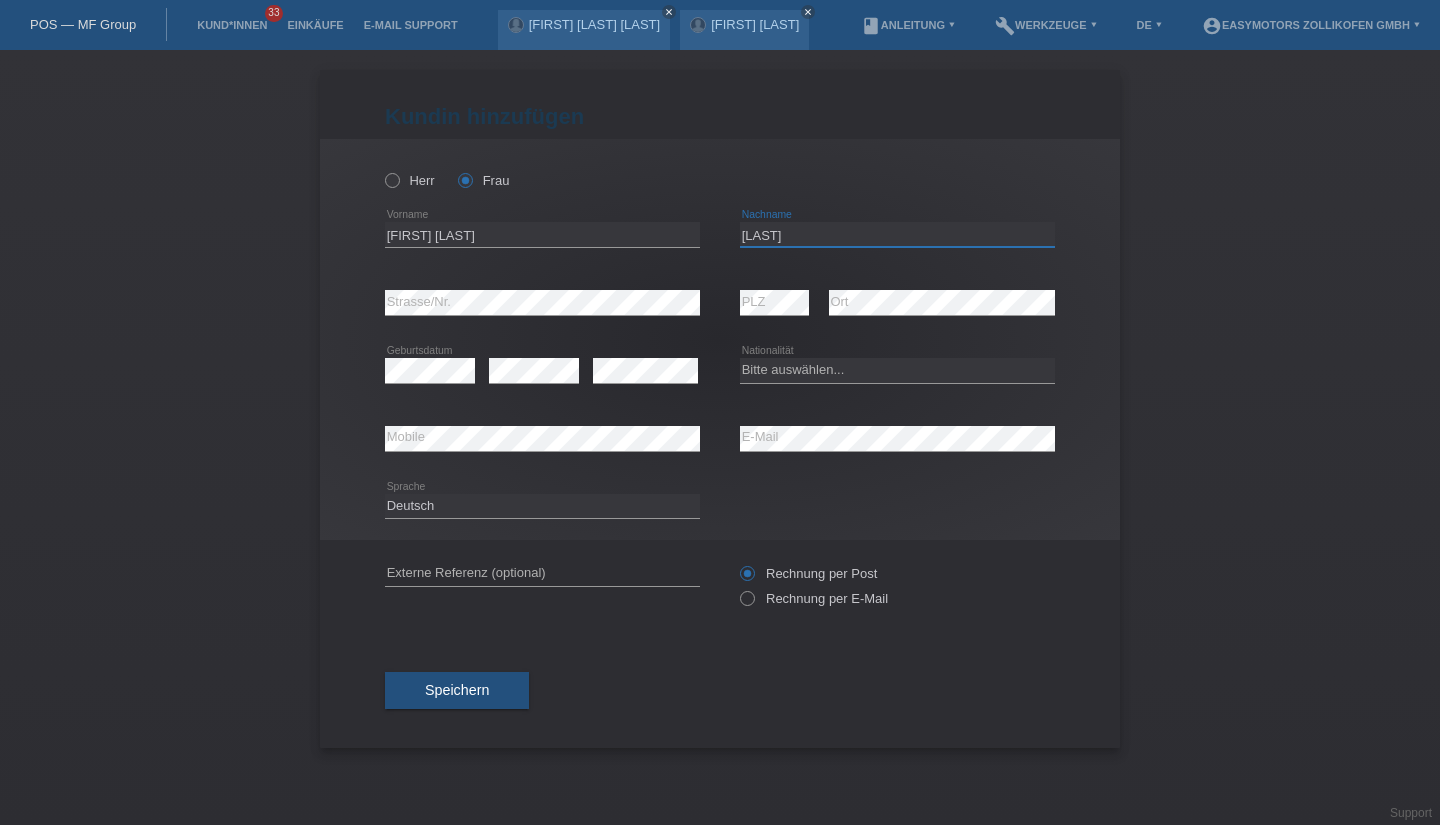 type on "[LAST]" 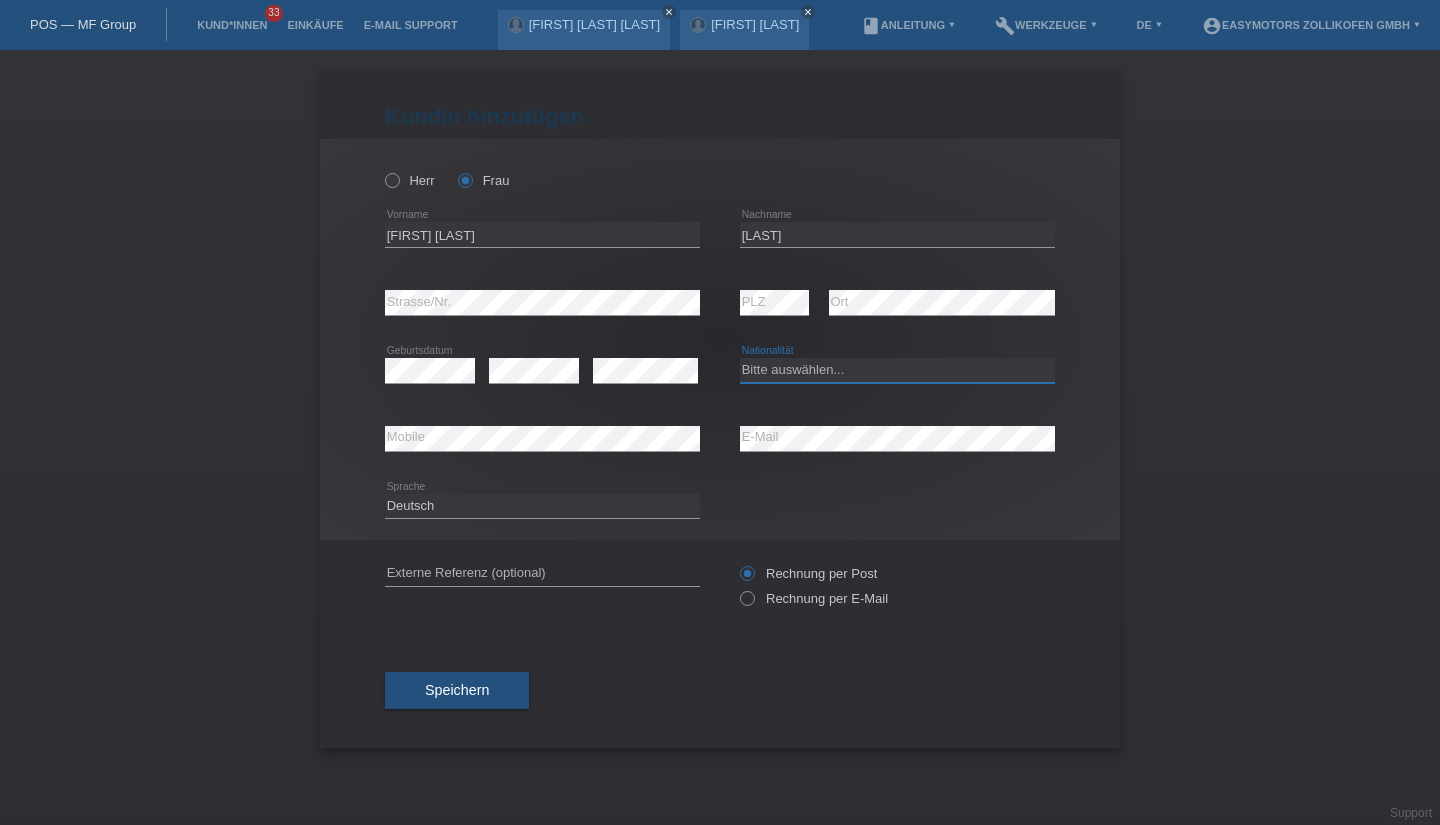 select on "CH" 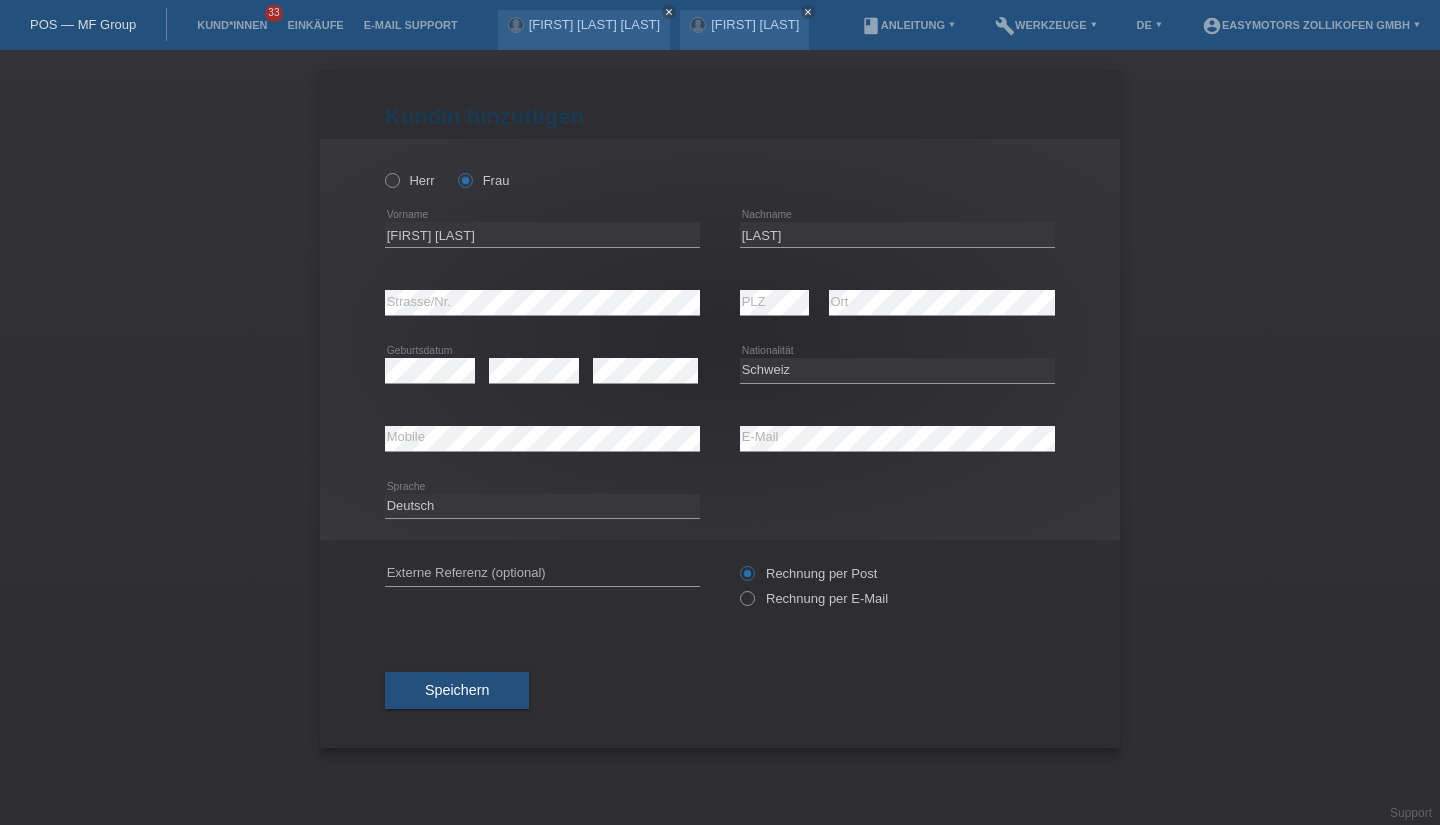 click on "Speichern" at bounding box center [457, 691] 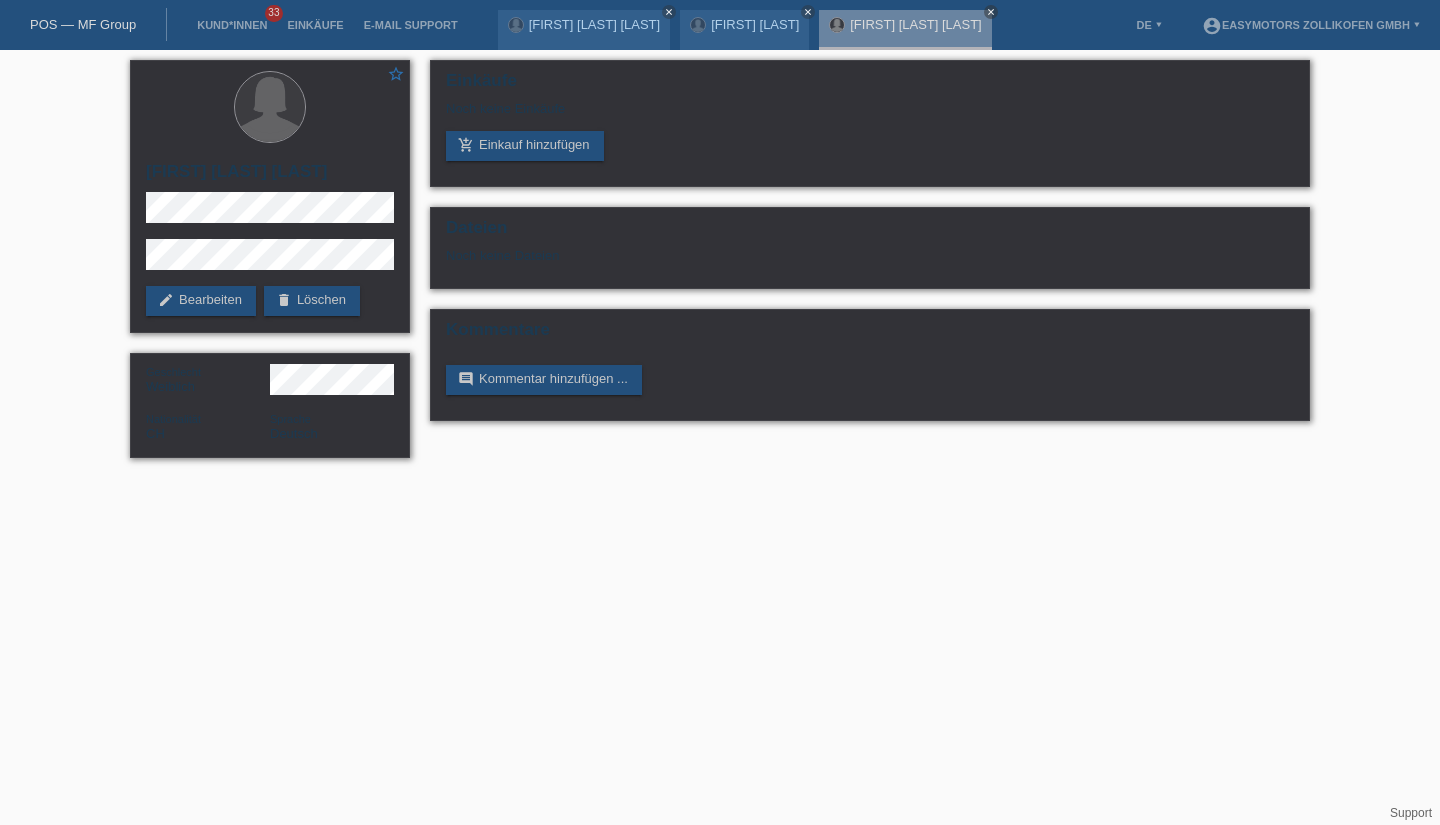 scroll, scrollTop: 0, scrollLeft: 0, axis: both 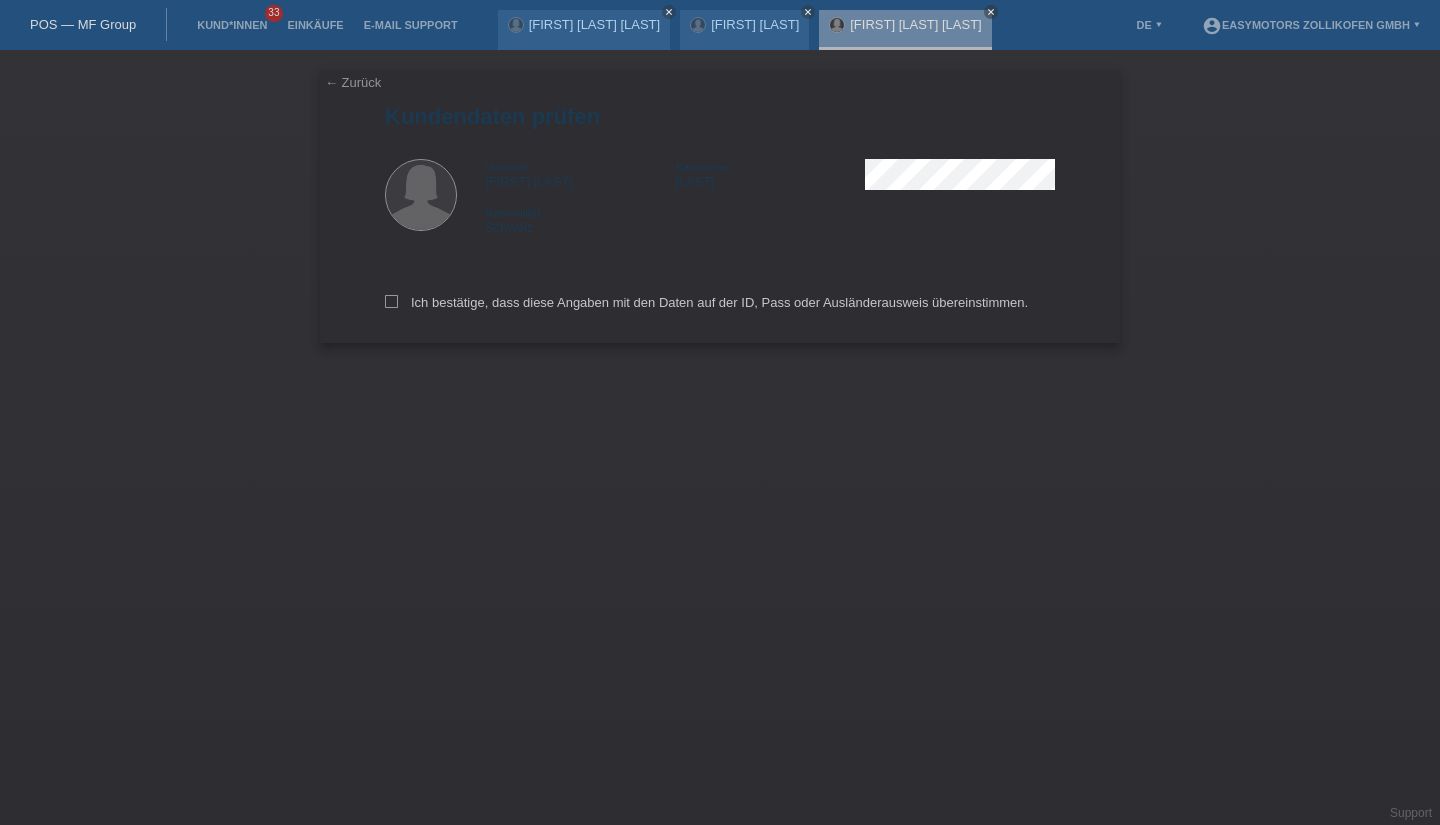 click on "← Zurück
Kundendaten prüfen
Vorname
[FIRST] [LAST]
Nachname
[LAST]
Nationalität
Schweiz" at bounding box center (720, 206) 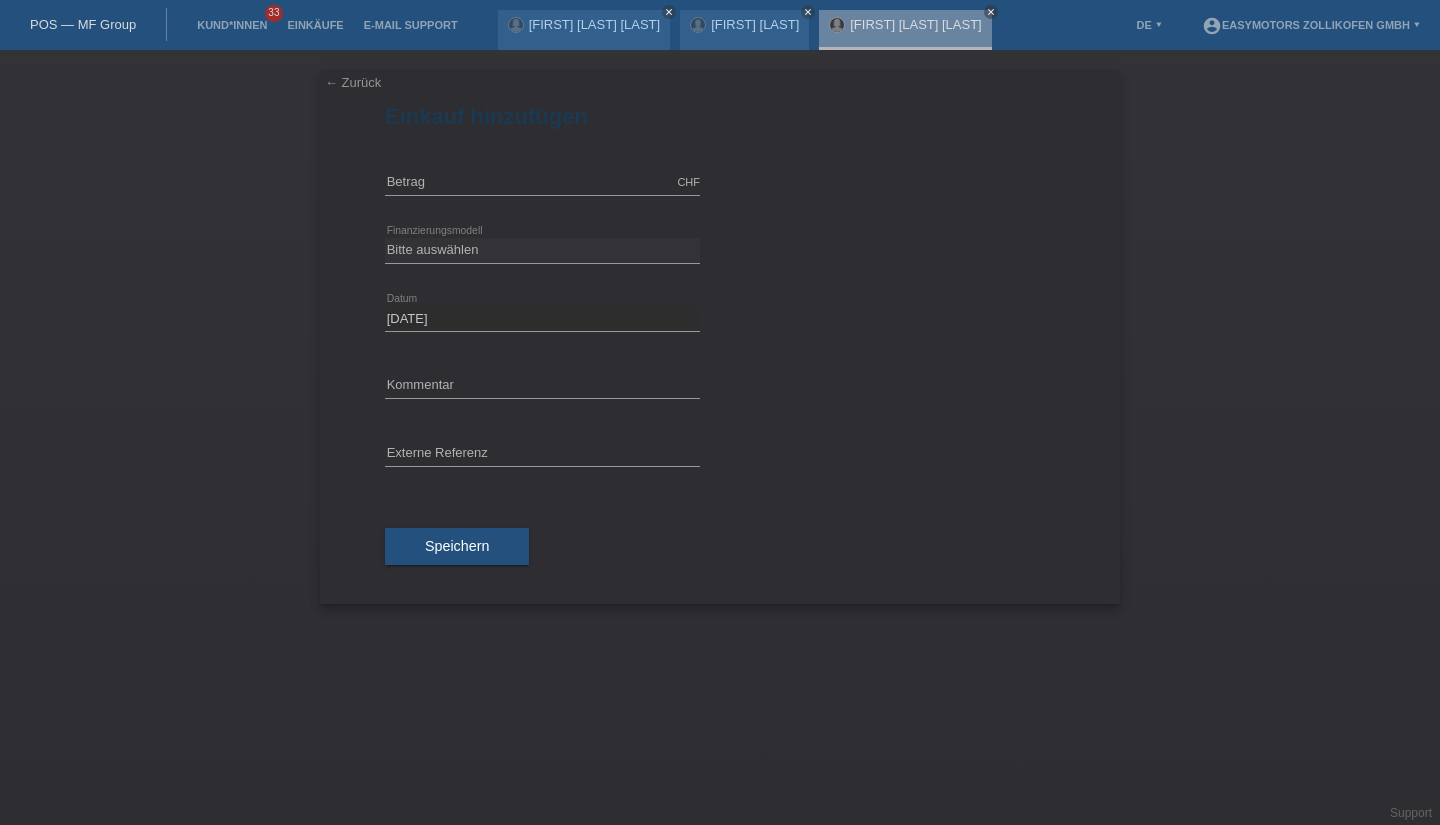 scroll, scrollTop: 0, scrollLeft: 0, axis: both 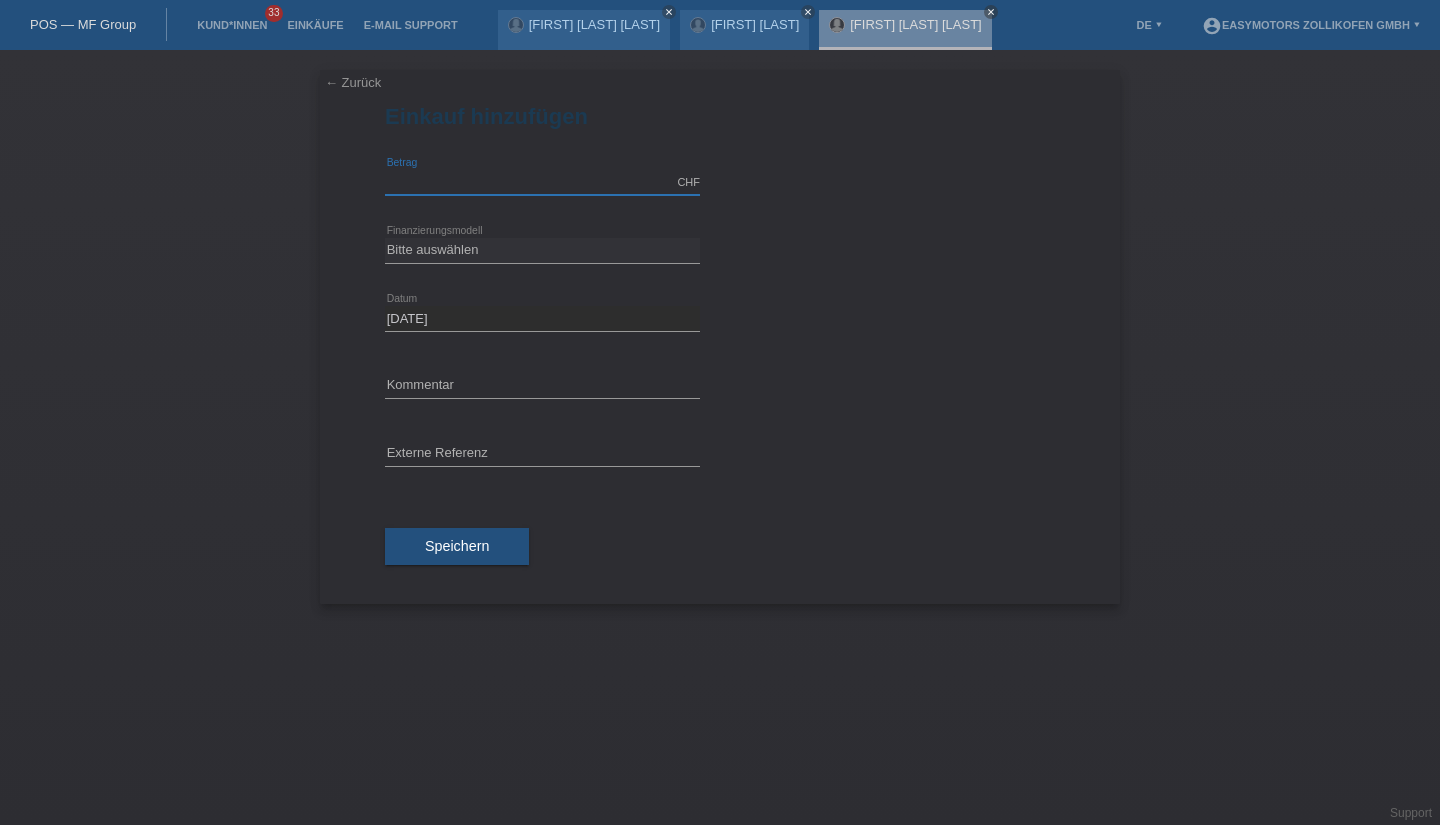 click at bounding box center [542, 182] 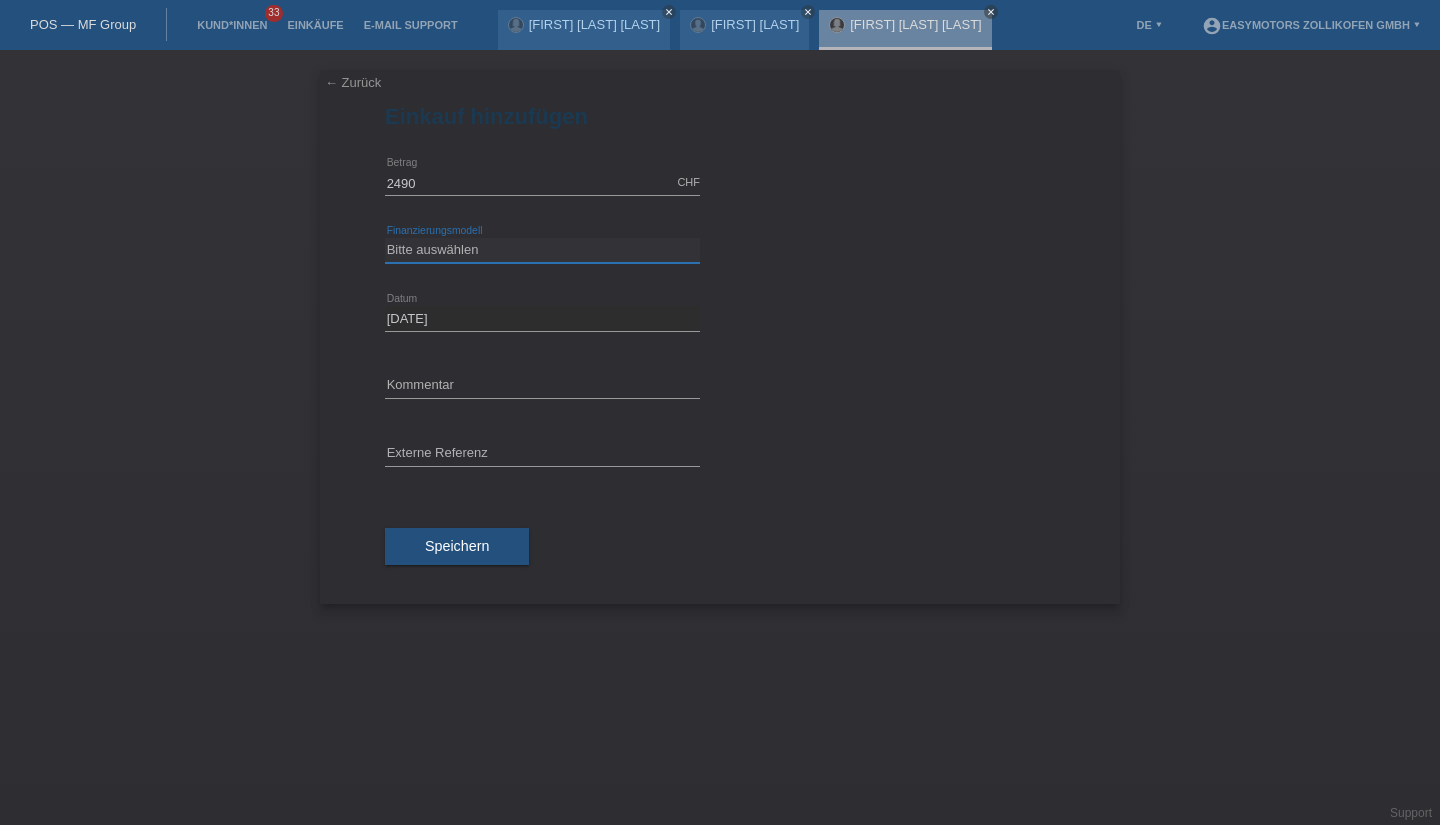 type on "2490.00" 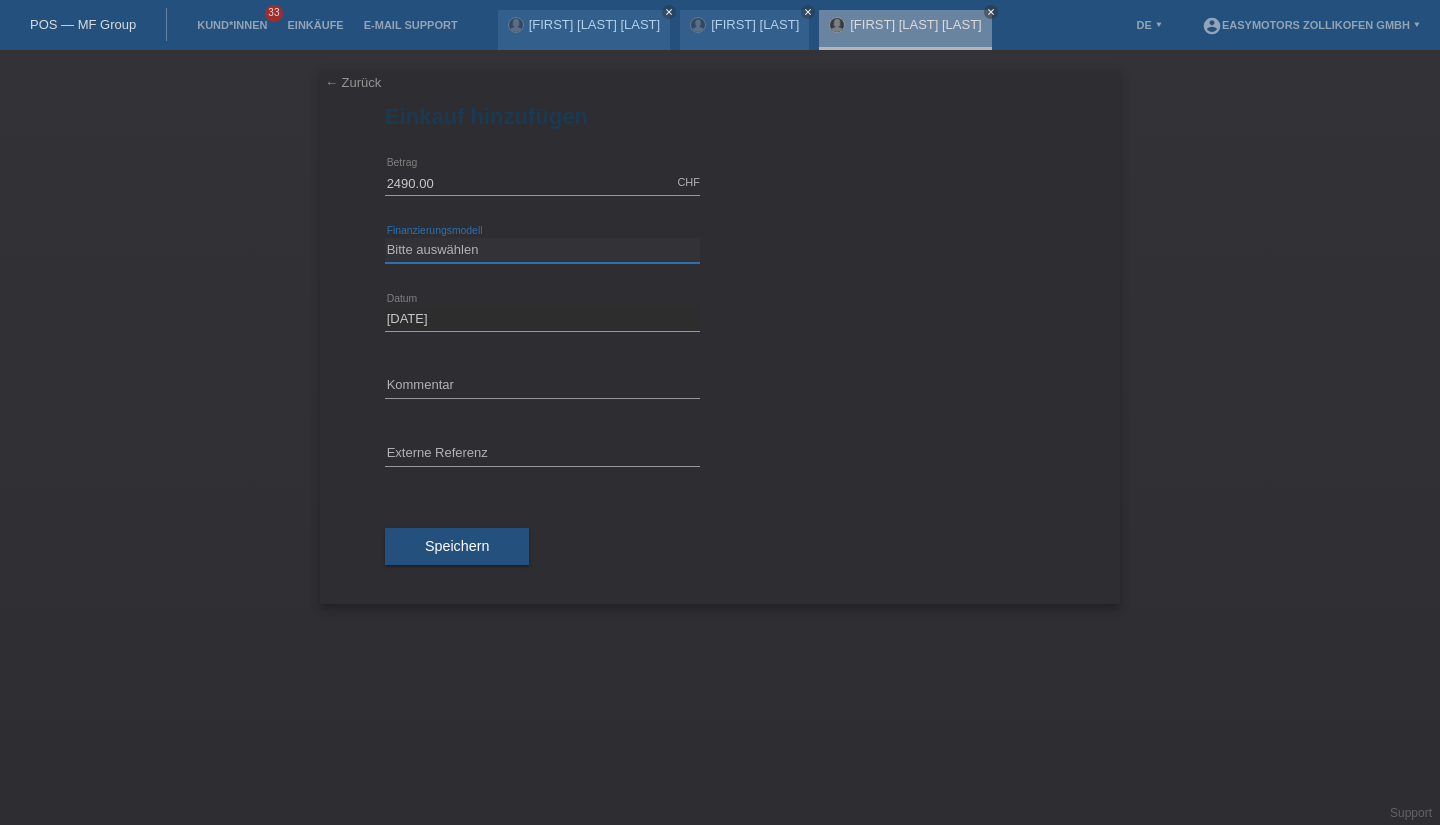 click on "Bitte auswählen
Fixe Raten
Kauf auf Rechnung mit Teilzahlungsoption" at bounding box center [542, 250] 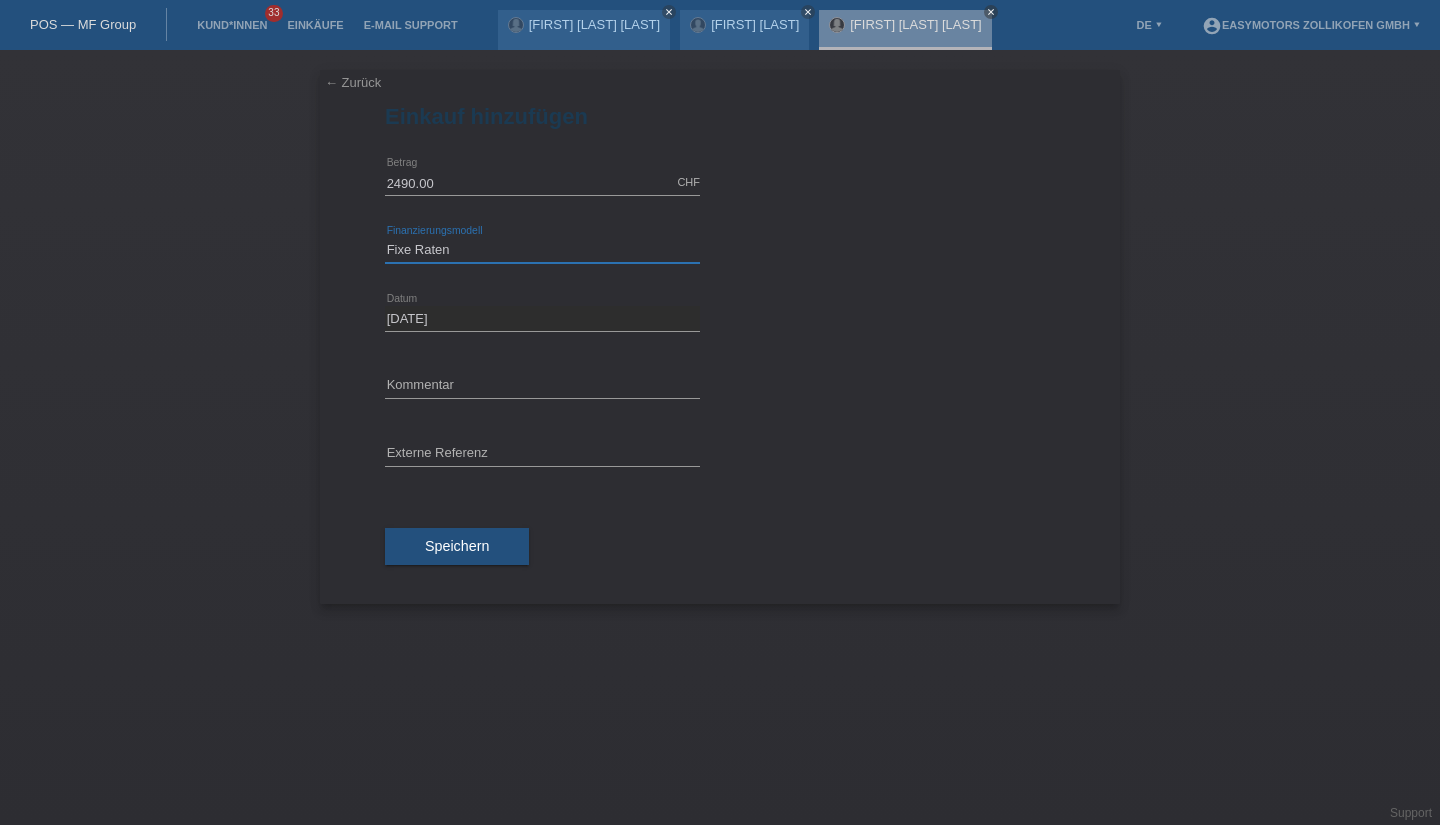 click on "Bitte auswählen
Fixe Raten
Kauf auf Rechnung mit Teilzahlungsoption" at bounding box center (542, 250) 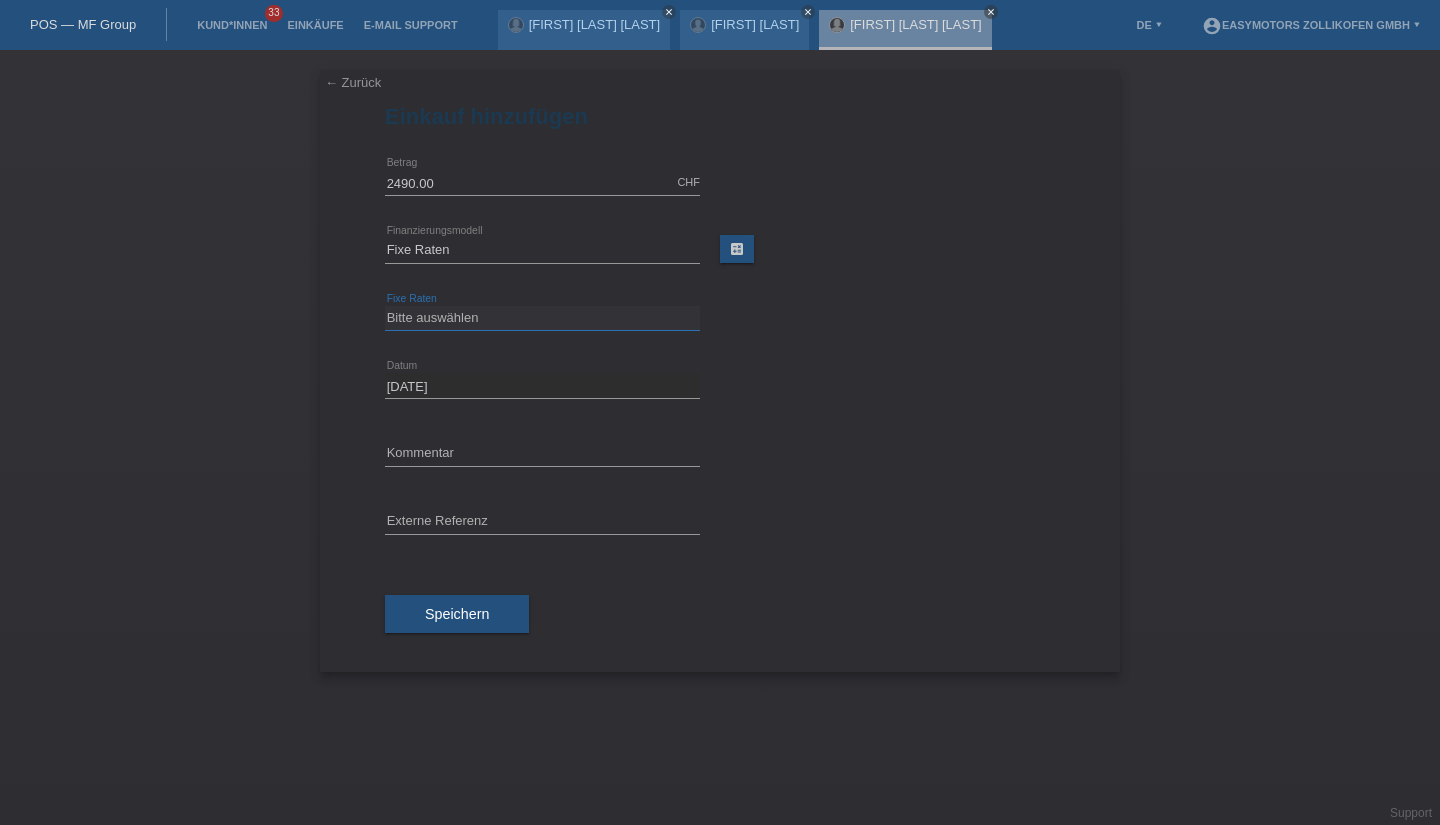 click on "Bitte auswählen
12 Raten
24 Raten
36 Raten
48 Raten" at bounding box center (542, 318) 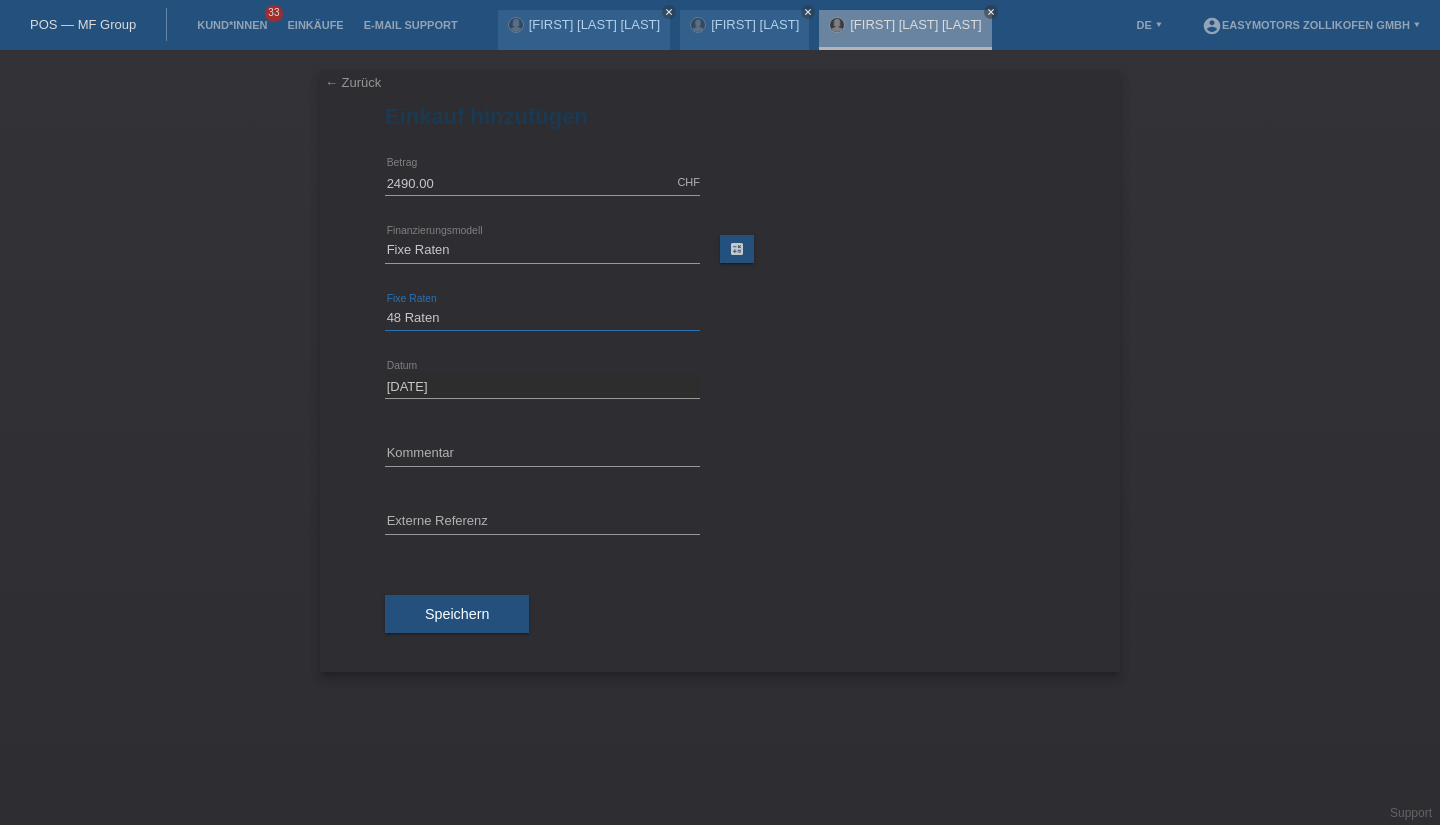 click on "Bitte auswählen
12 Raten
24 Raten
36 Raten
48 Raten" at bounding box center [542, 318] 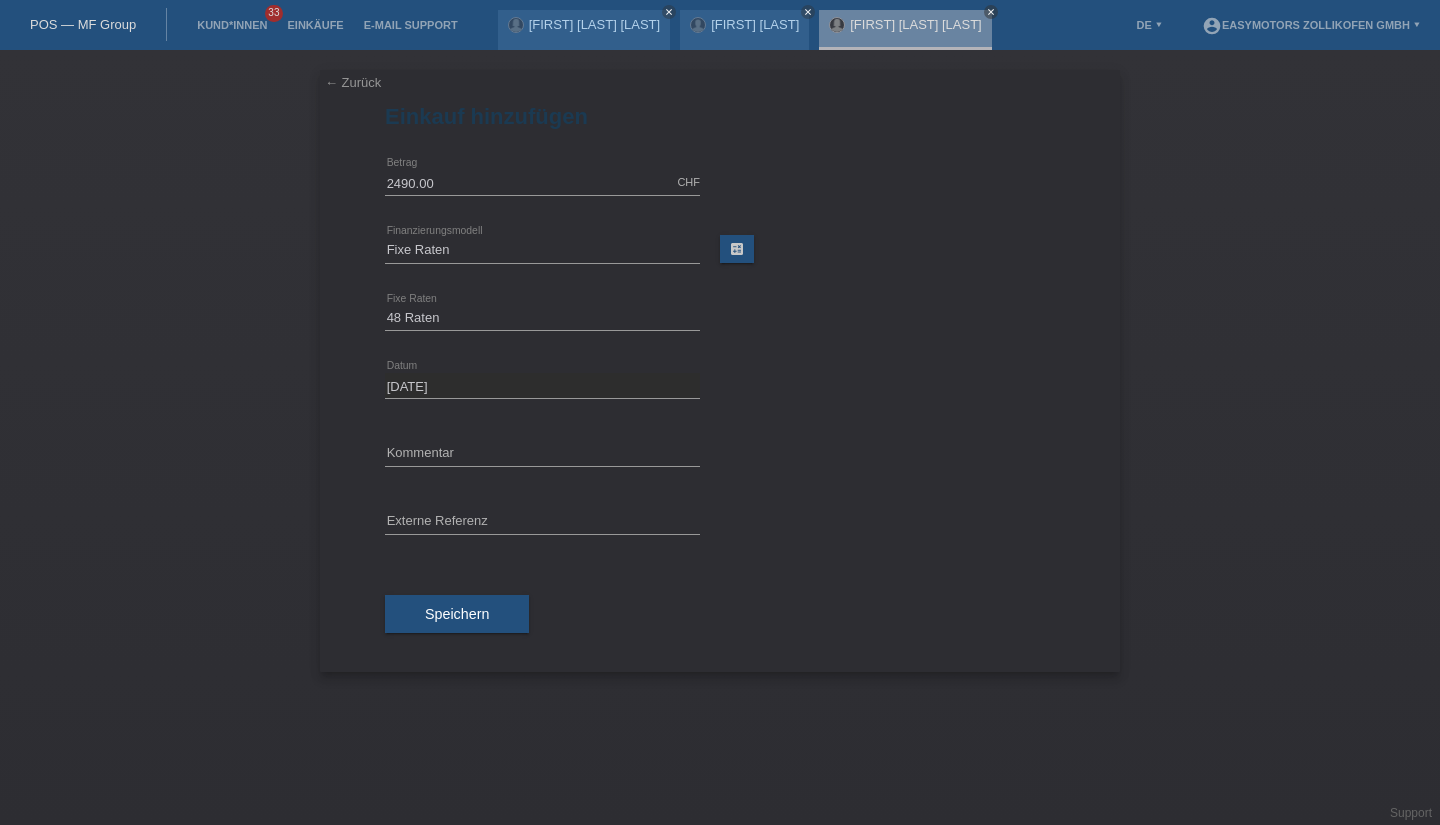 click on "Speichern" at bounding box center [457, 614] 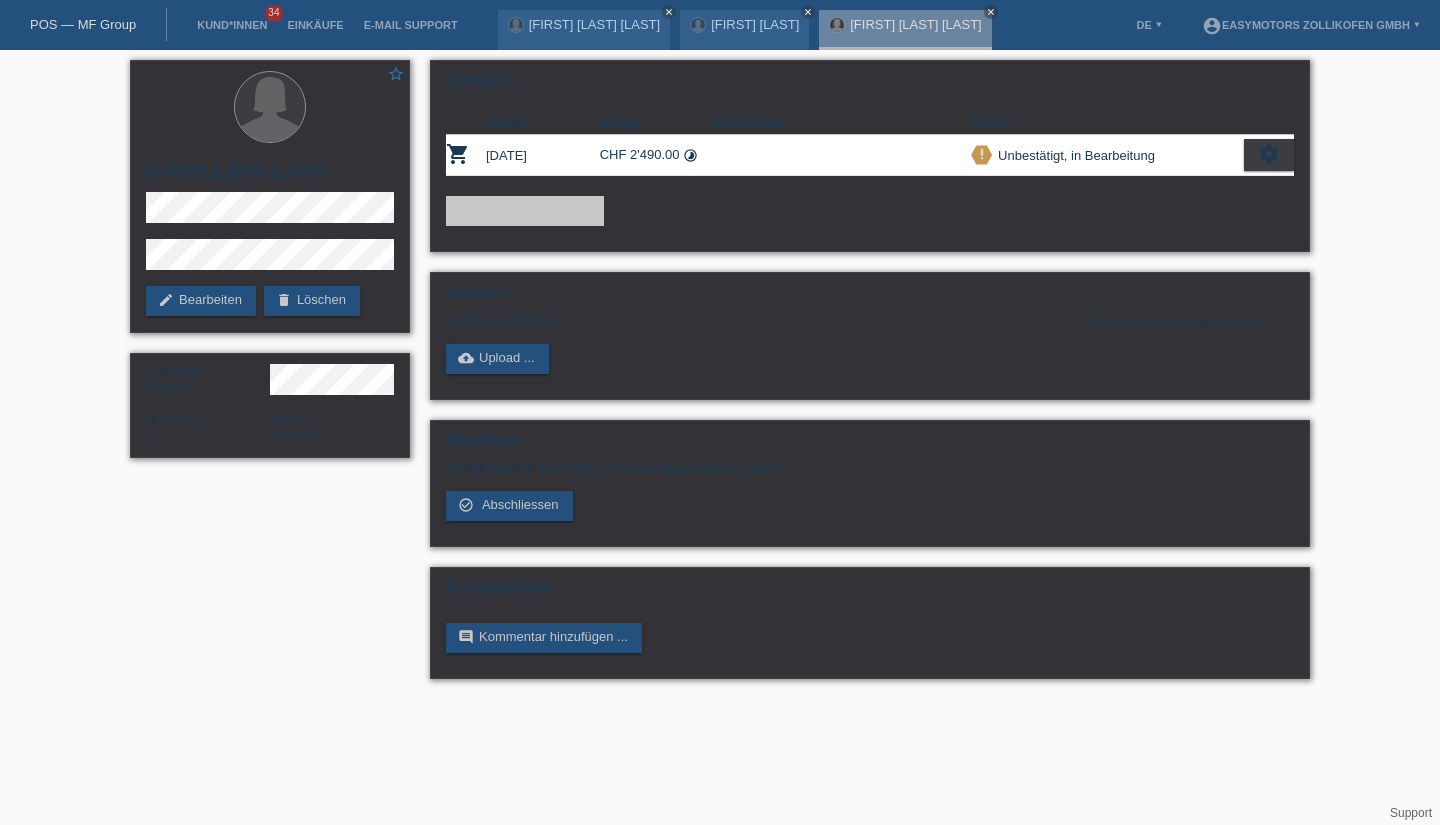 scroll, scrollTop: 0, scrollLeft: 0, axis: both 